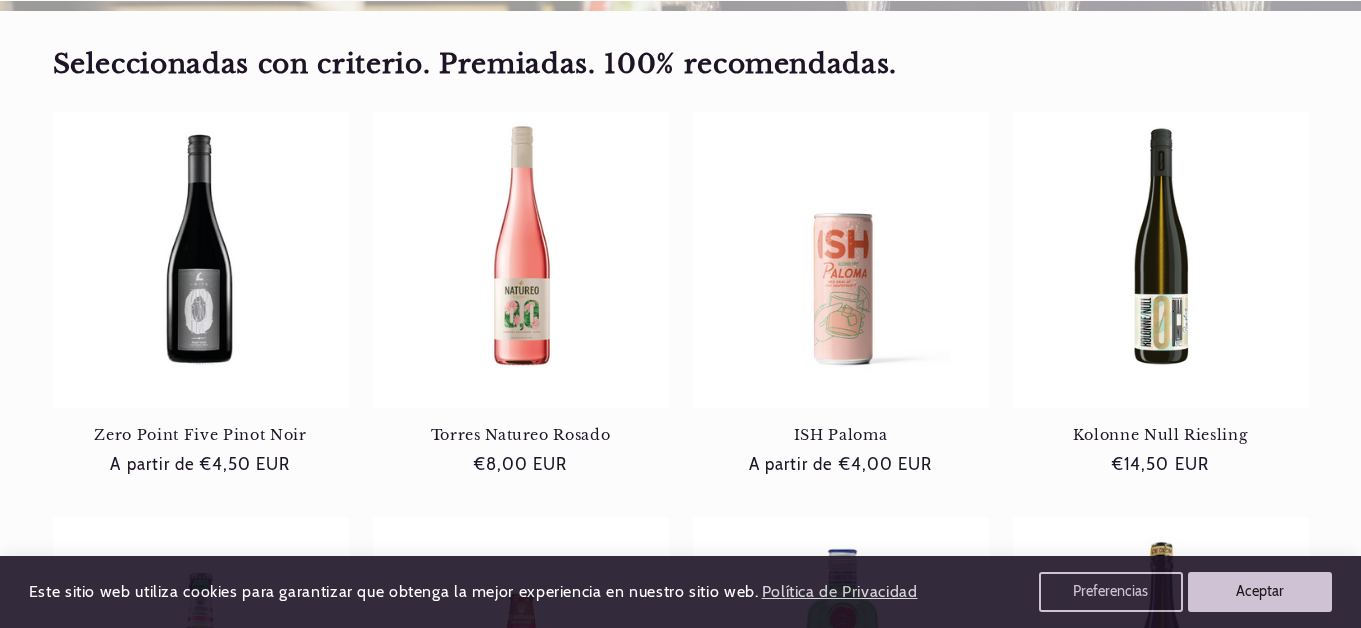 scroll, scrollTop: 737, scrollLeft: 0, axis: vertical 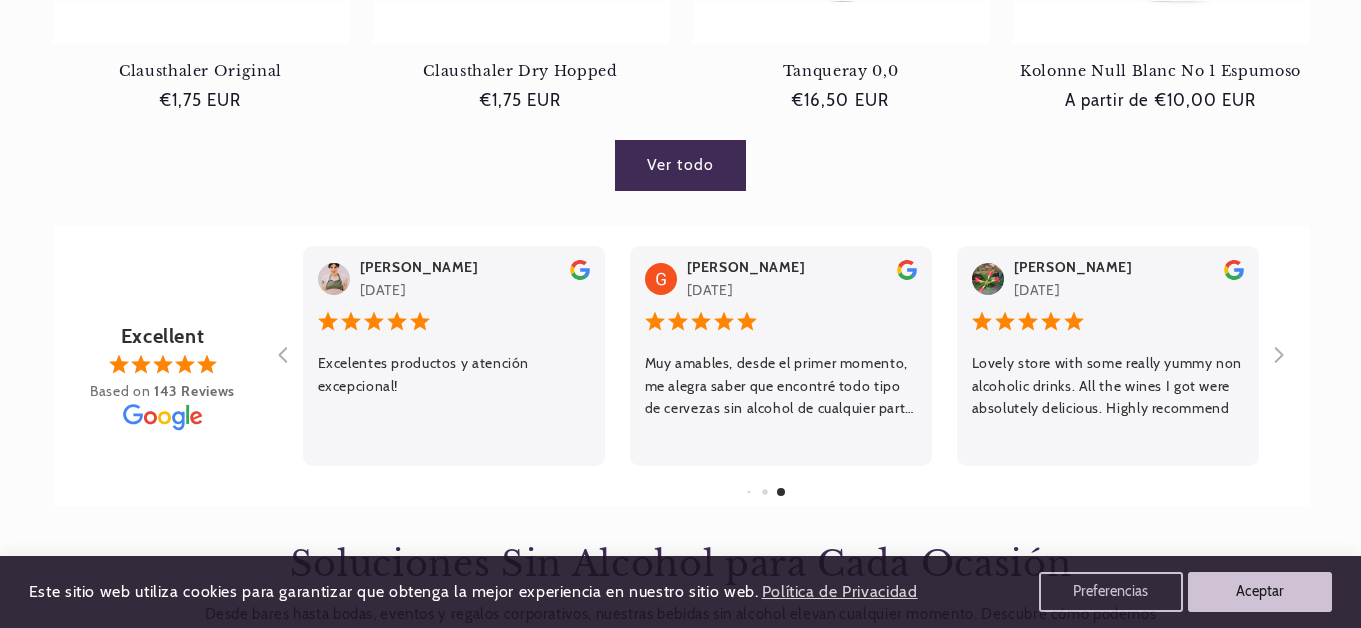 click on "Ver todo" at bounding box center (680, 165) 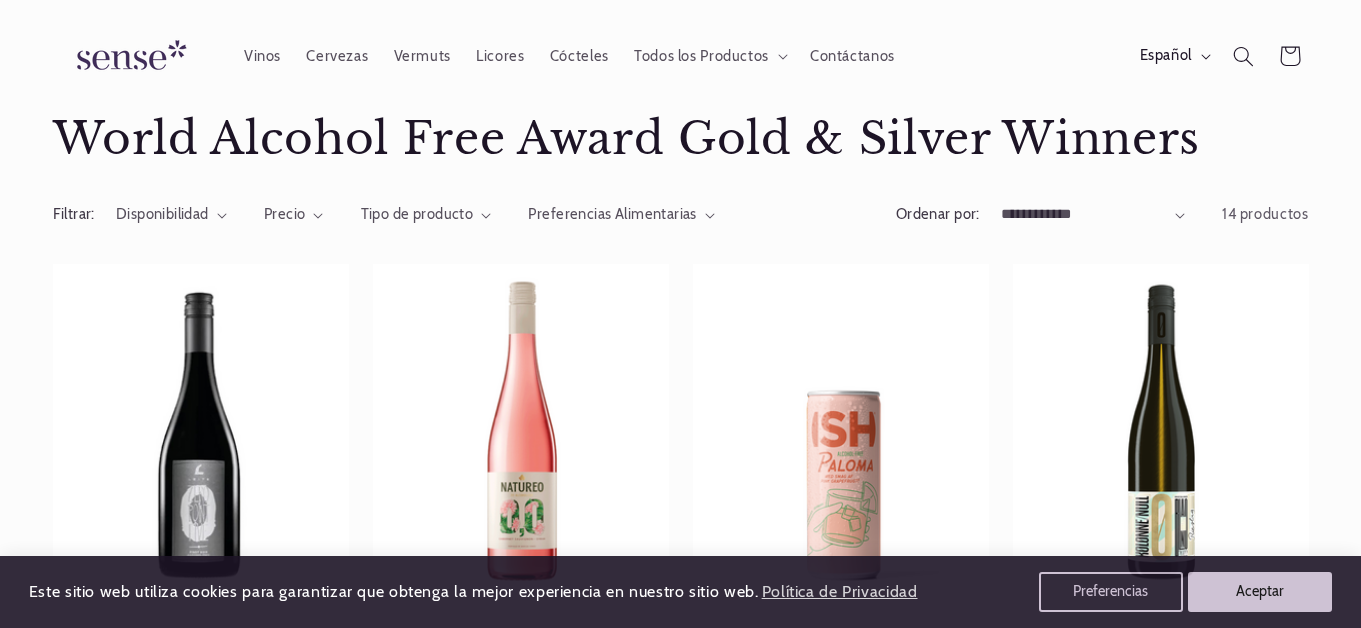 scroll, scrollTop: 0, scrollLeft: 0, axis: both 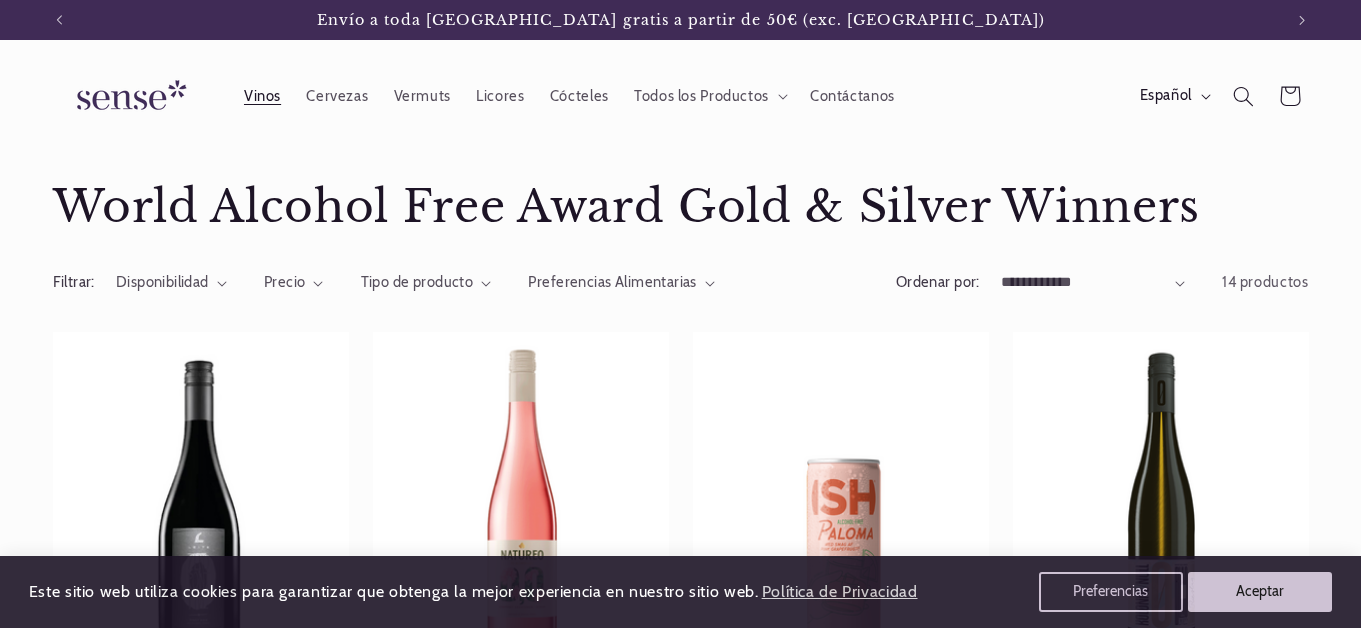 click on "Vinos" at bounding box center (262, 96) 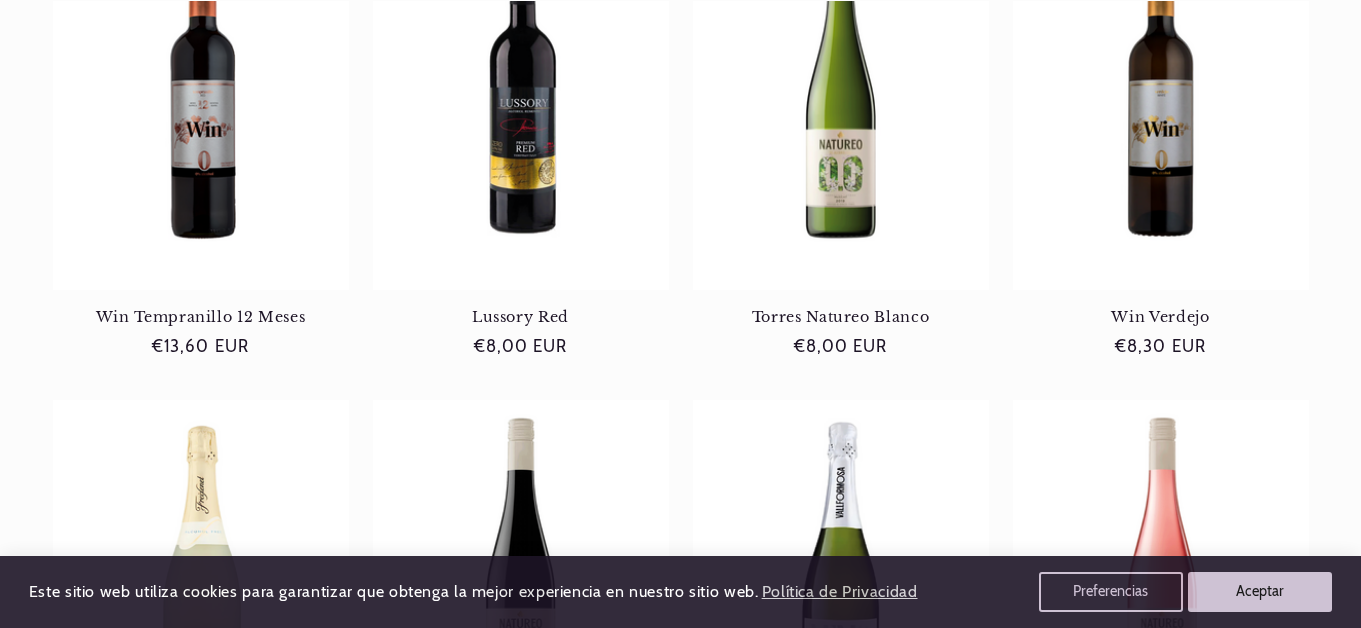 scroll, scrollTop: 893, scrollLeft: 0, axis: vertical 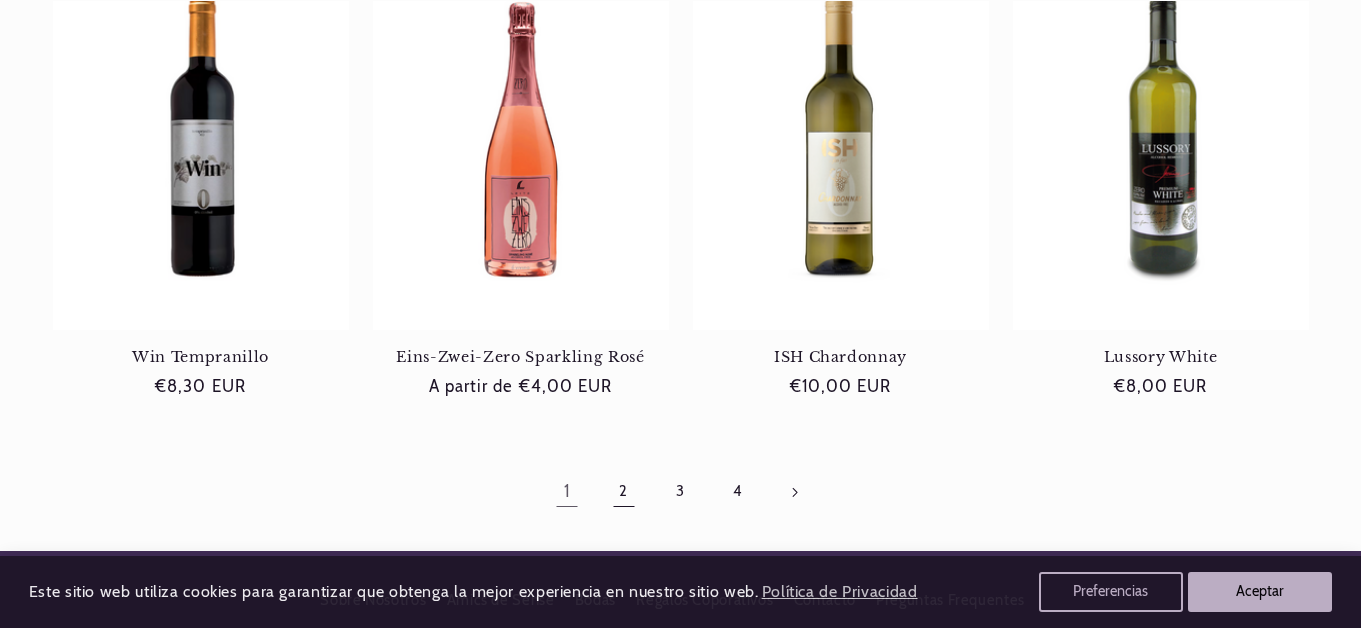 click on "2" at bounding box center (624, 492) 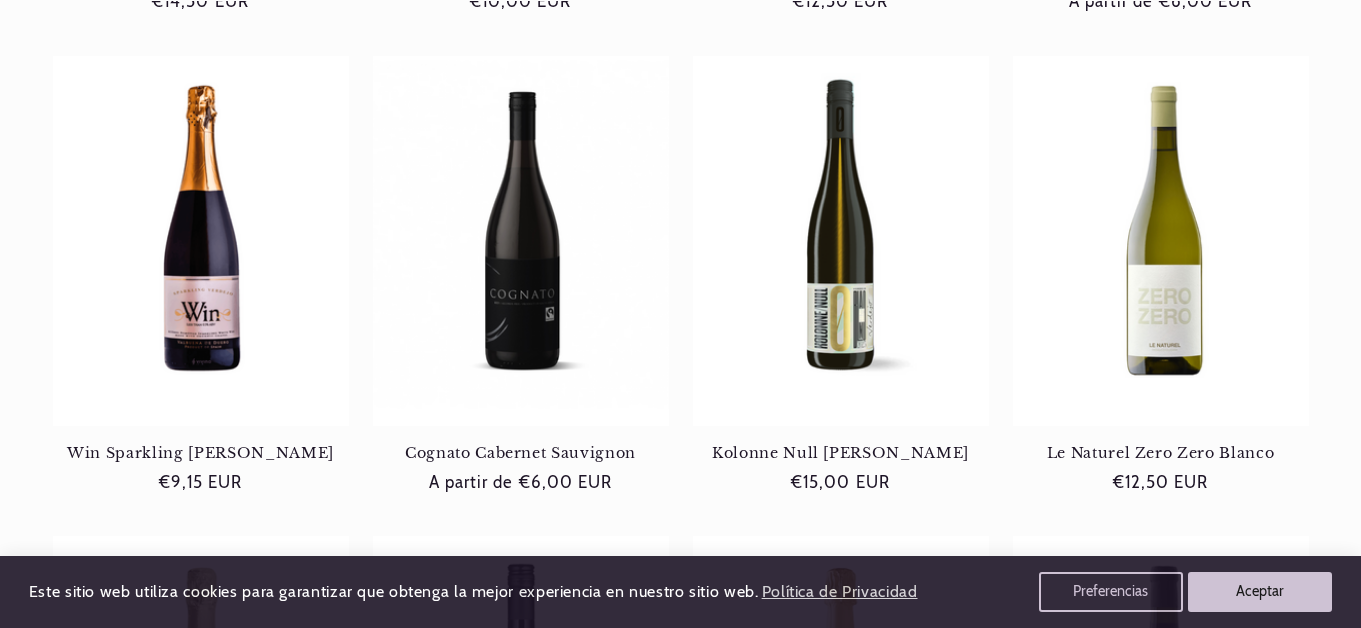 scroll, scrollTop: 758, scrollLeft: 0, axis: vertical 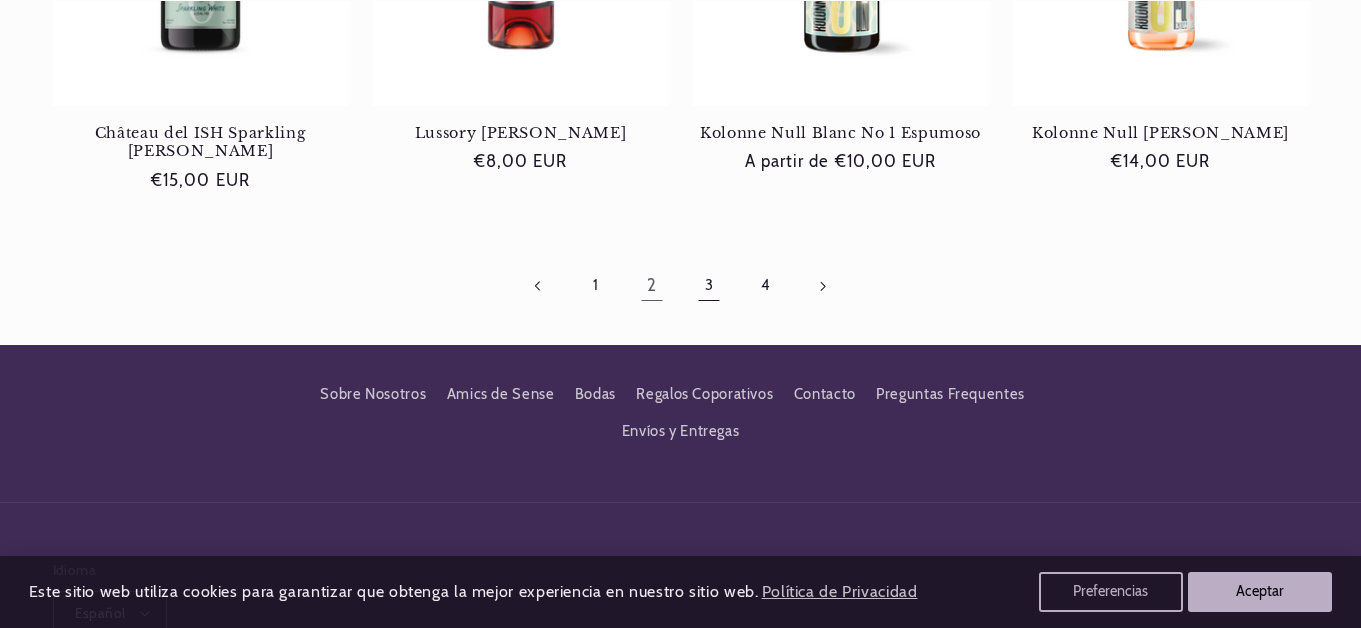 click on "3" at bounding box center (709, 286) 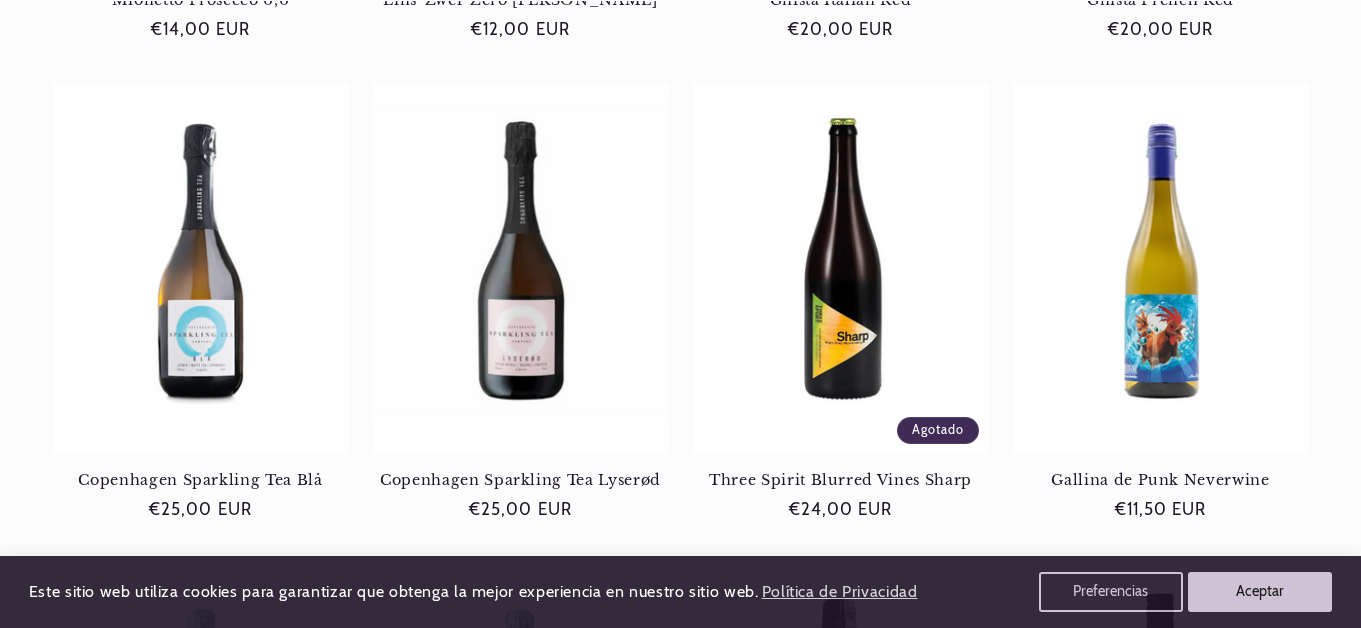 scroll, scrollTop: 1228, scrollLeft: 0, axis: vertical 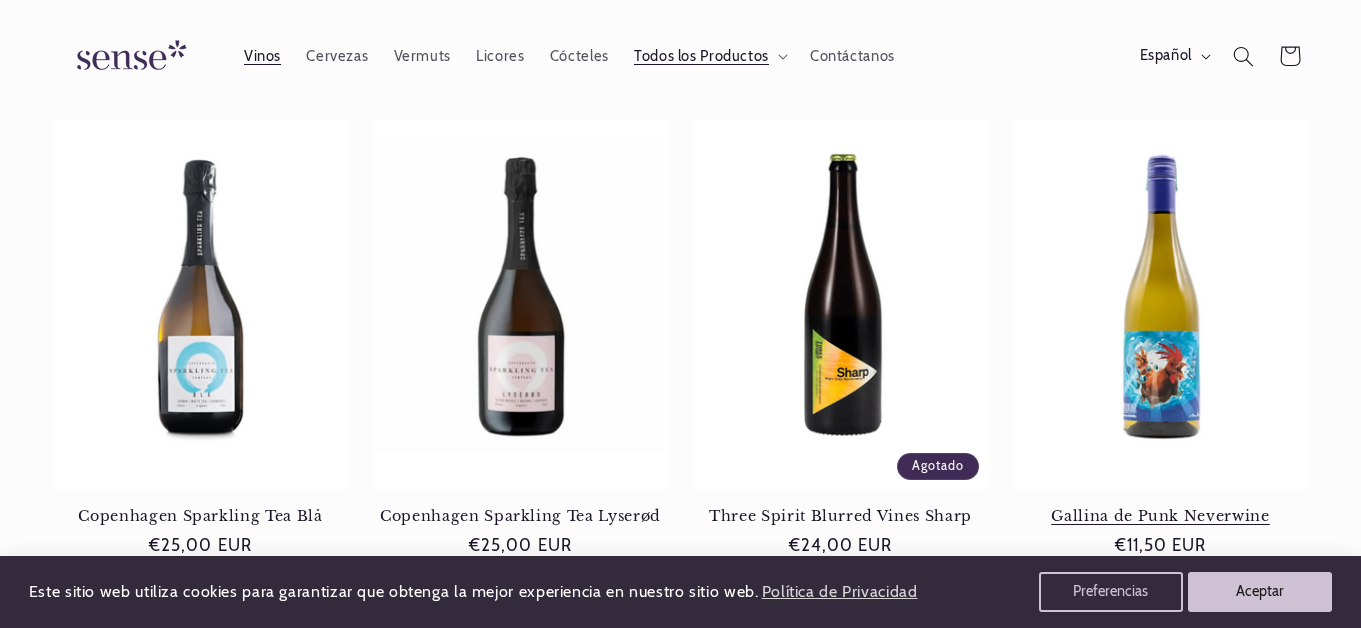 click on "Gallina de Punk Neverwine" at bounding box center [1161, 516] 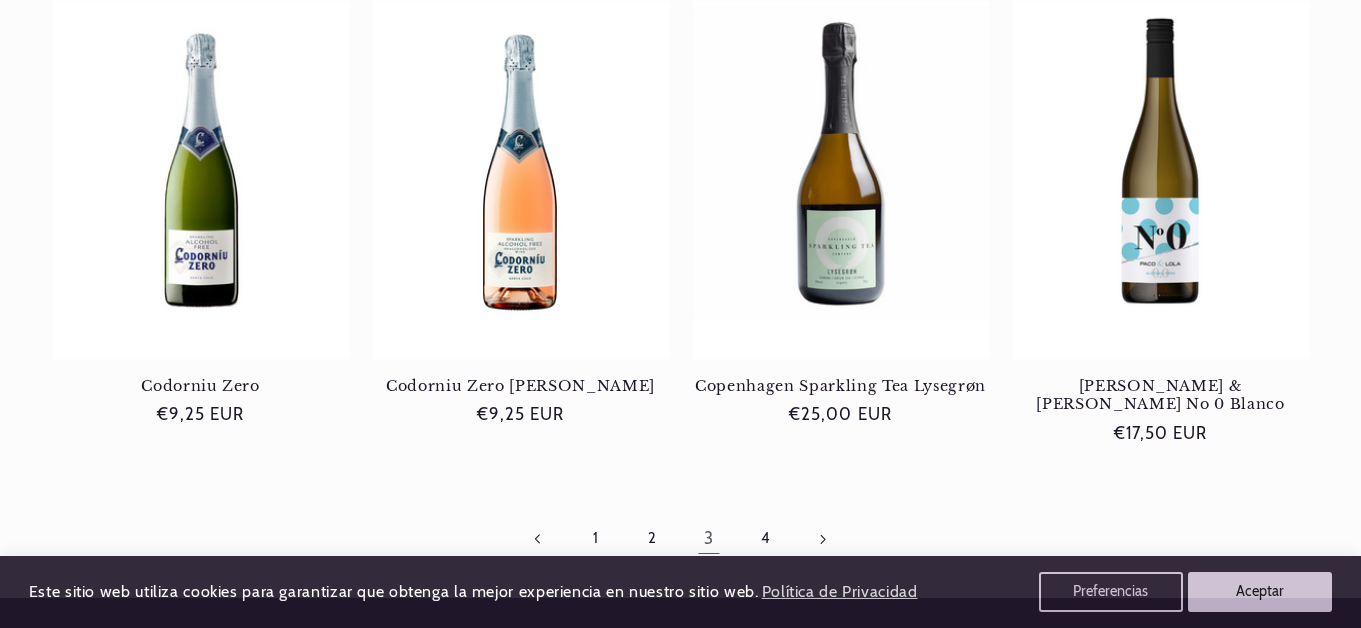 scroll, scrollTop: 1808, scrollLeft: 0, axis: vertical 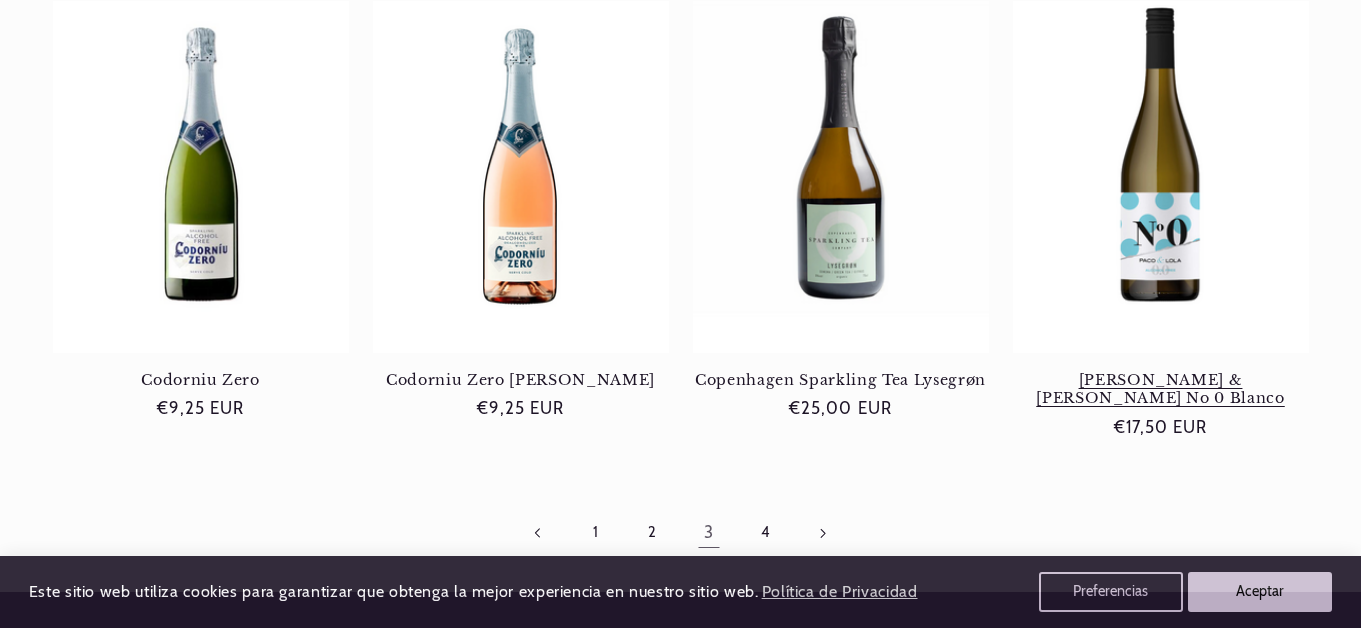 click on "[PERSON_NAME] & [PERSON_NAME] No 0 Blanco" at bounding box center [1161, 389] 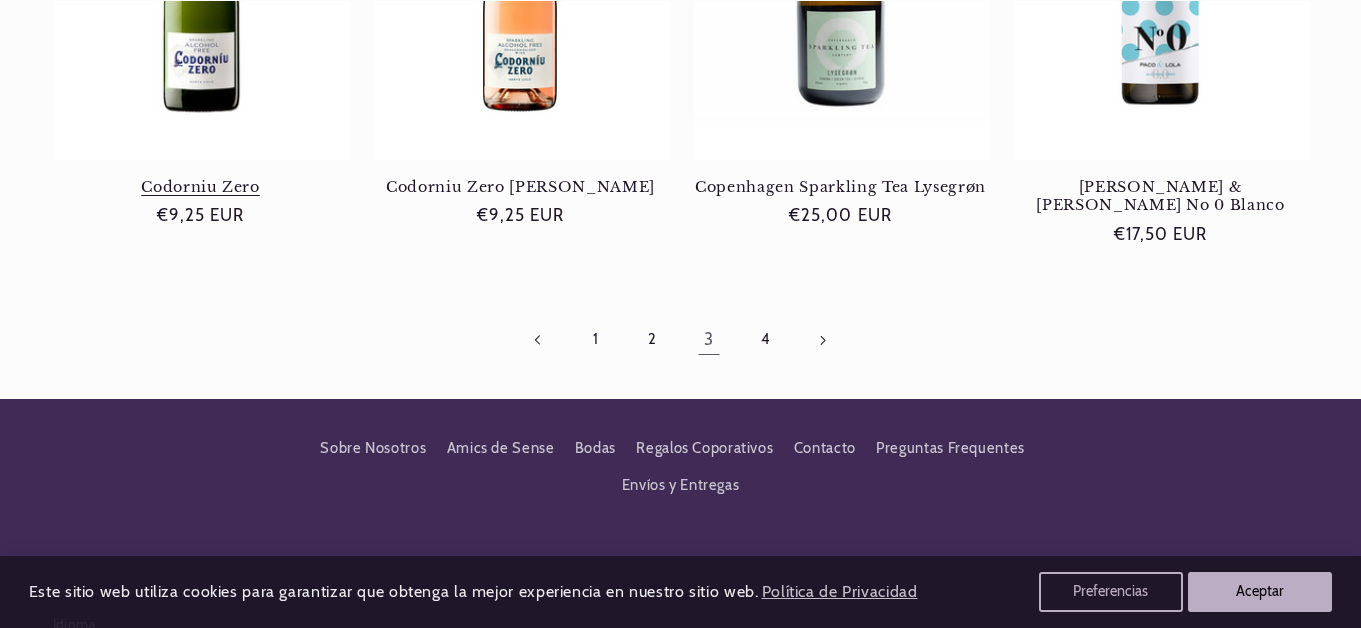 scroll, scrollTop: 2017, scrollLeft: 0, axis: vertical 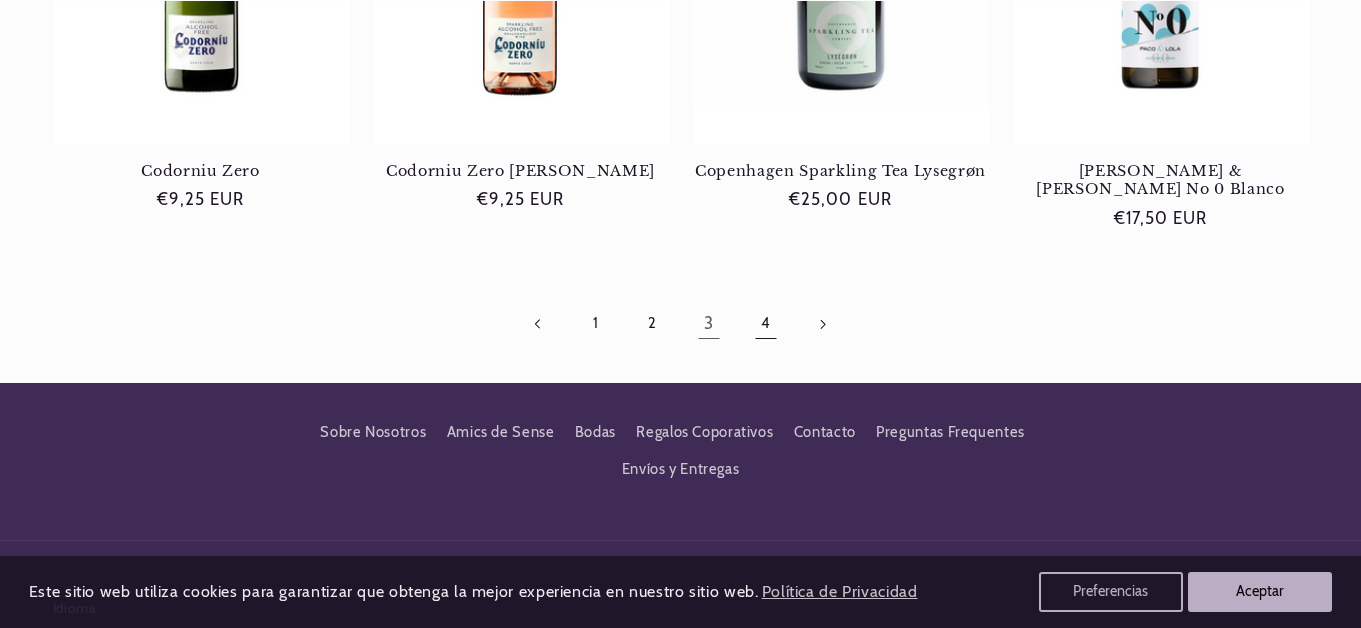 click on "4" at bounding box center [765, 324] 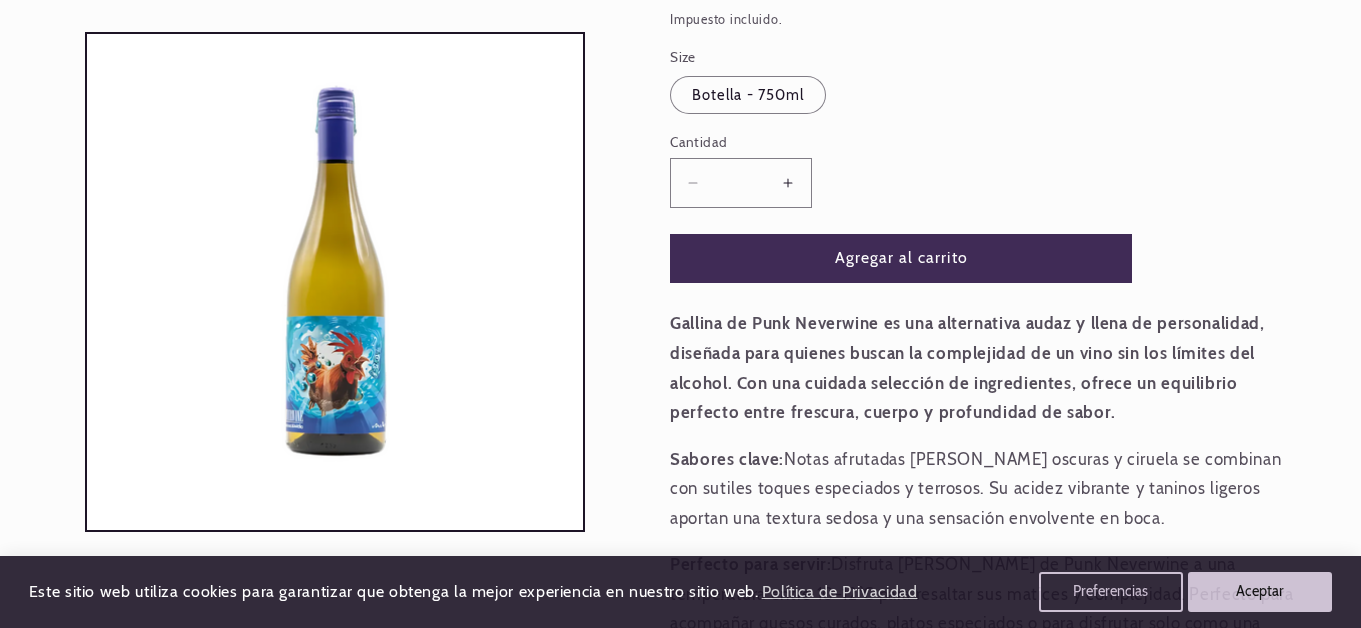 scroll, scrollTop: 353, scrollLeft: 0, axis: vertical 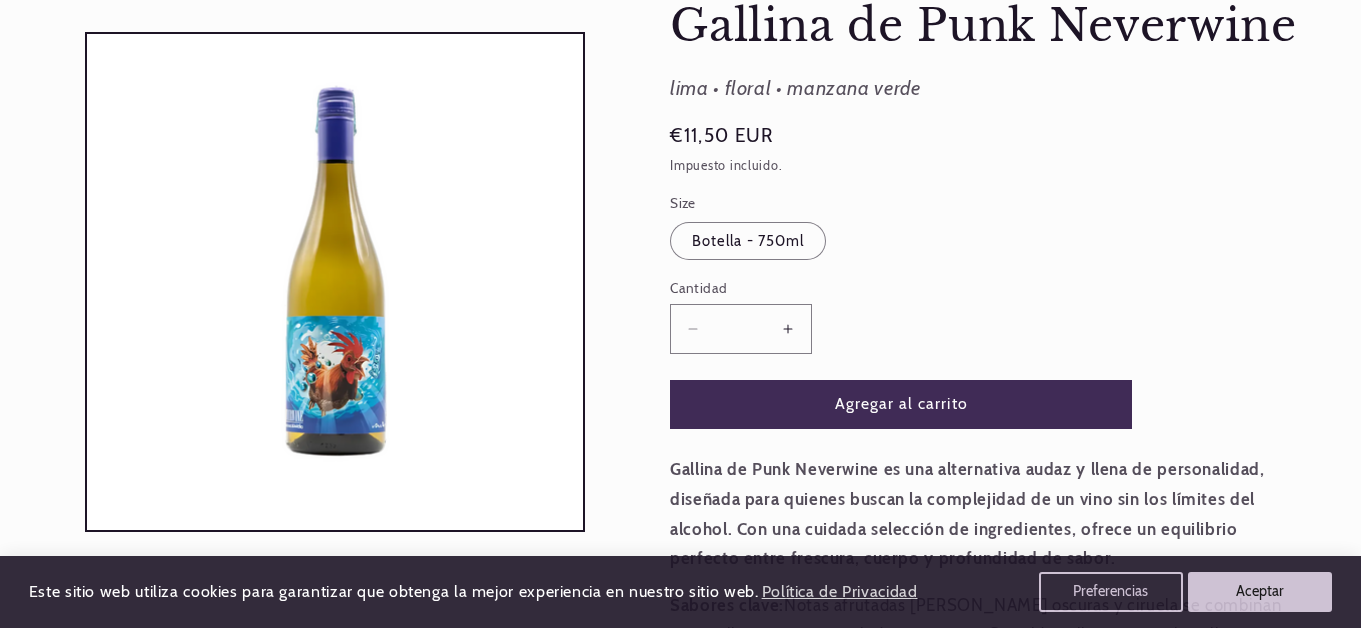click on "Aumentar cantidad para Gallina de Punk Neverwine" at bounding box center (788, 328) 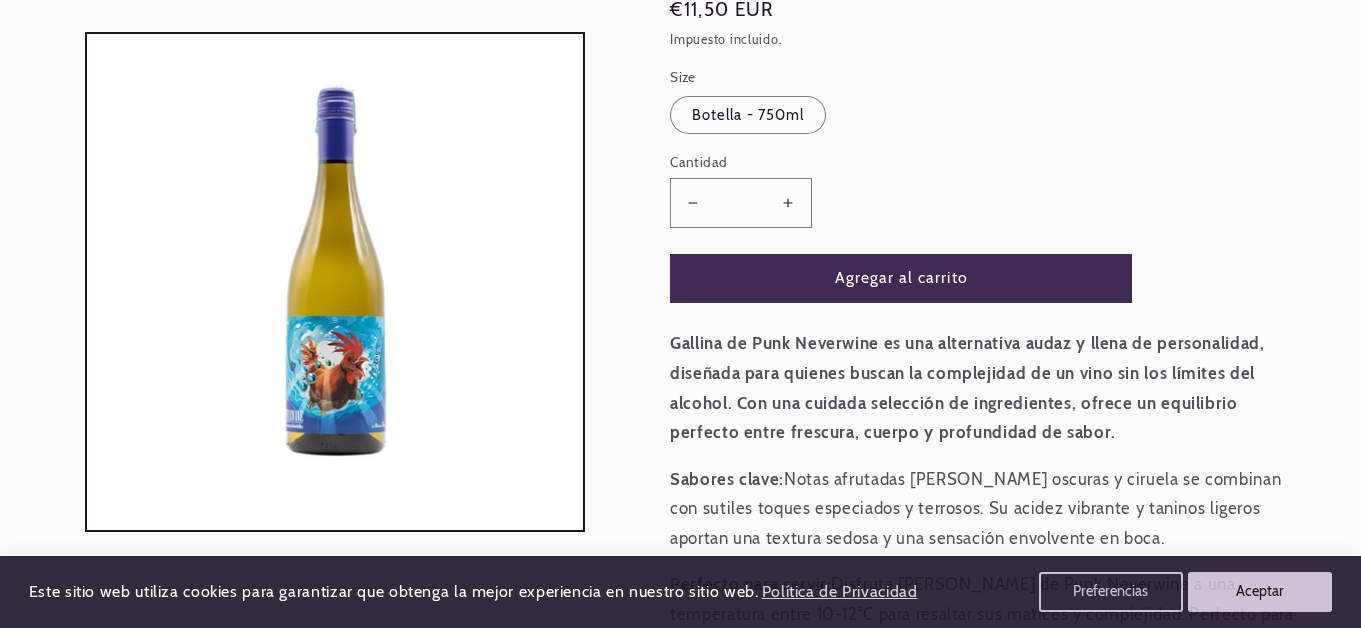 scroll, scrollTop: 340, scrollLeft: 0, axis: vertical 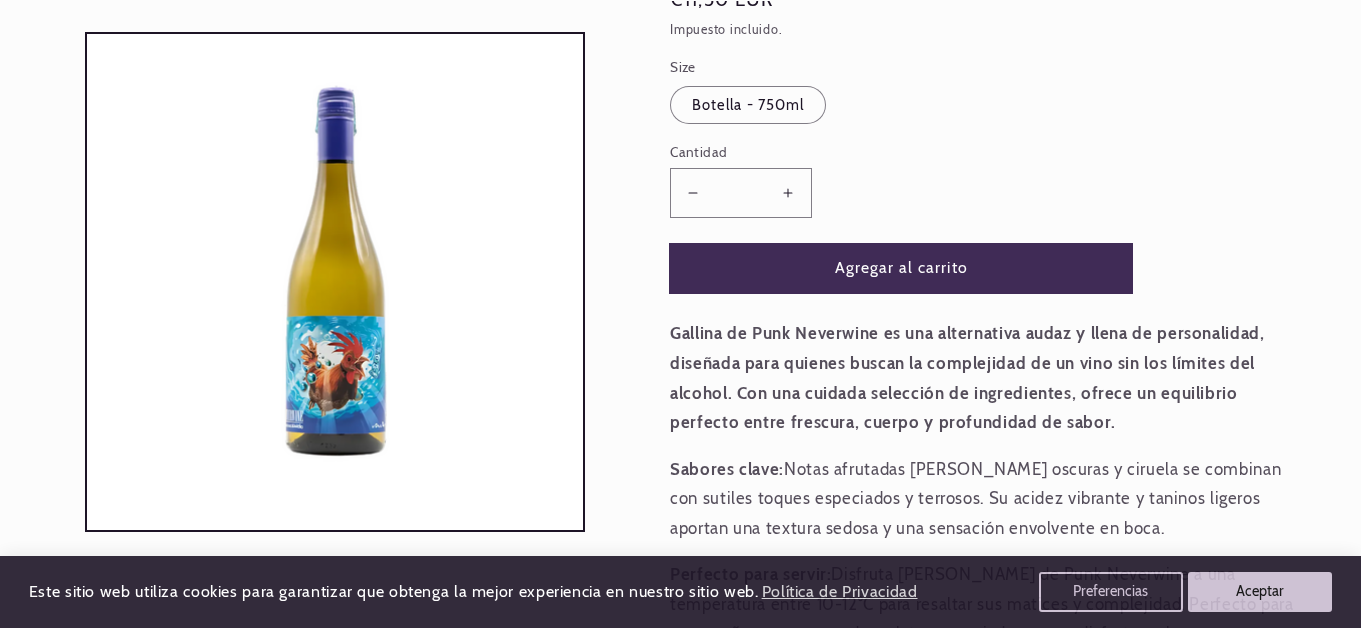 click on "Agregar al carrito" at bounding box center (901, 268) 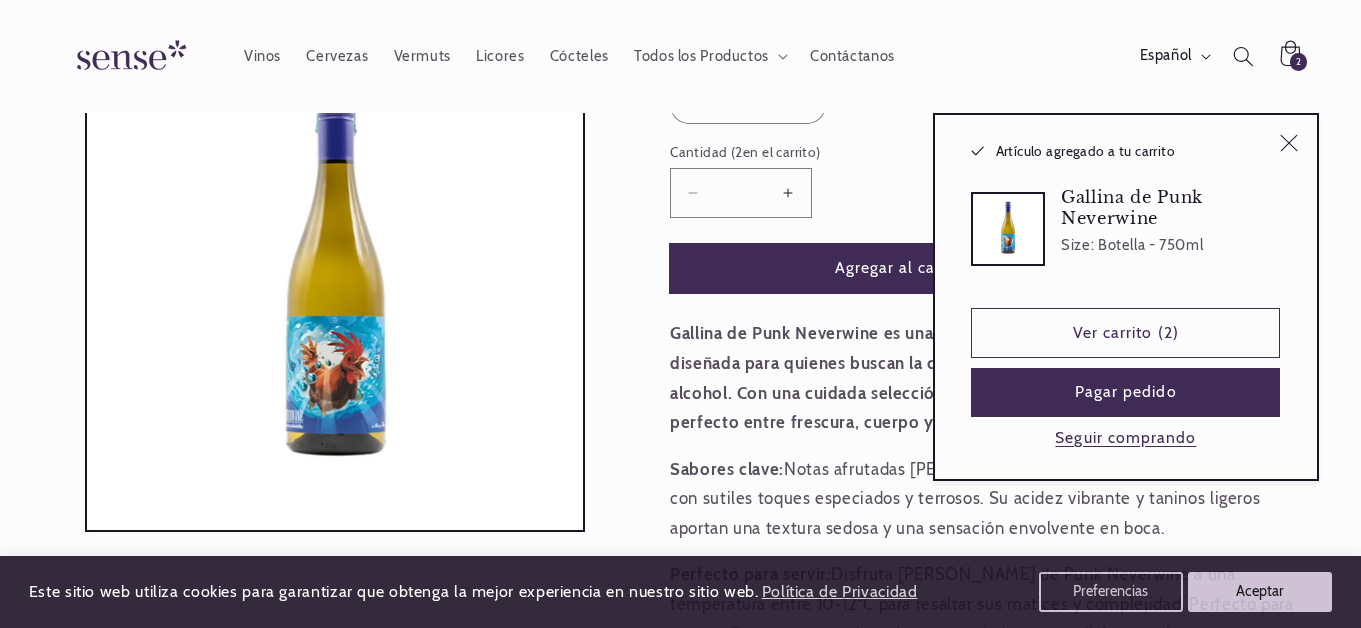 type on "*" 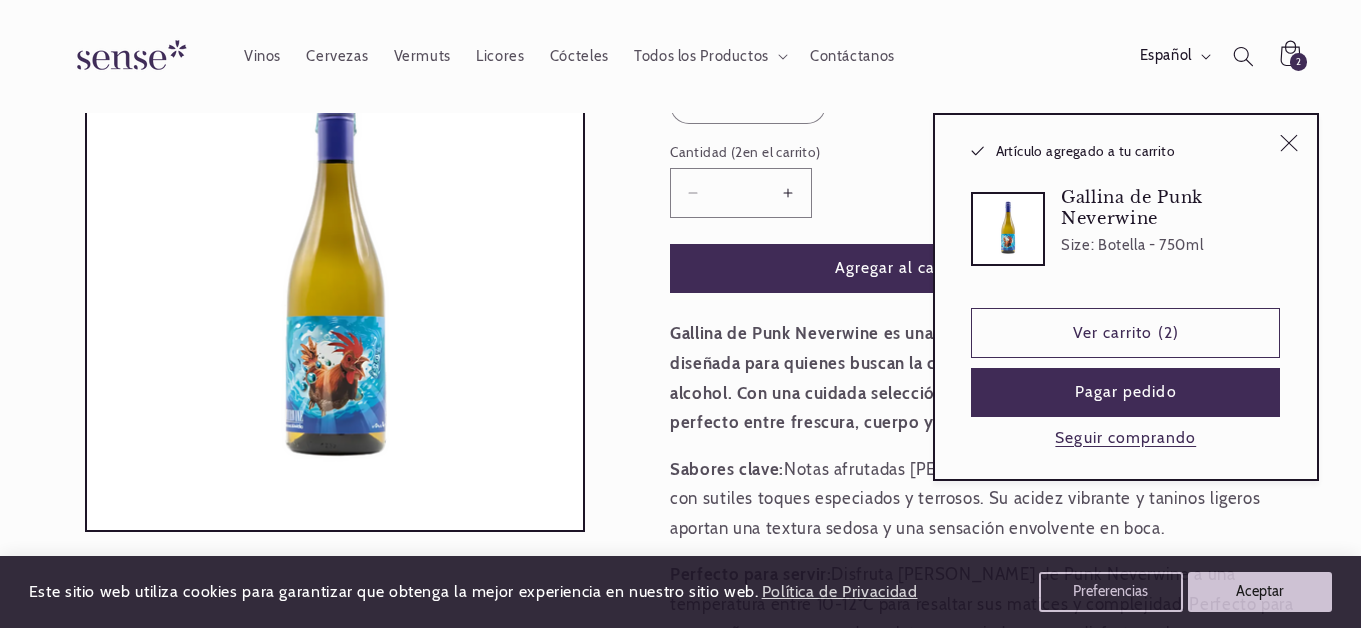 click on "Seguir comprando" at bounding box center [1125, 438] 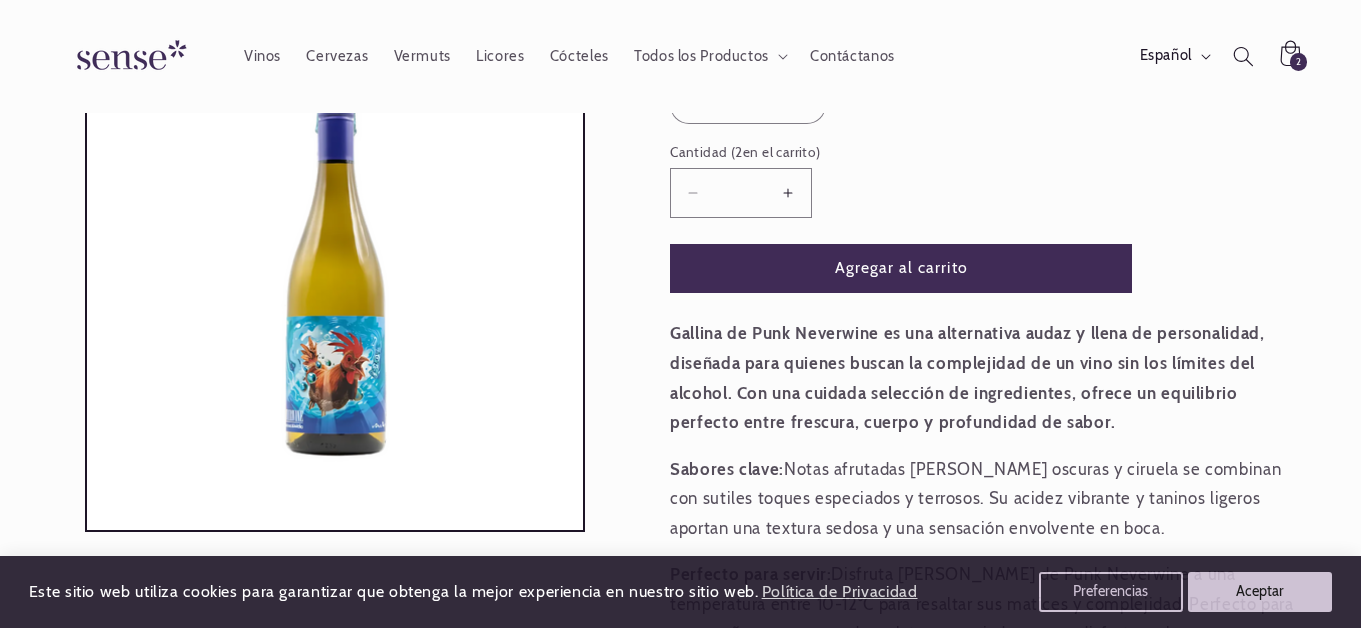 scroll, scrollTop: 0, scrollLeft: 0, axis: both 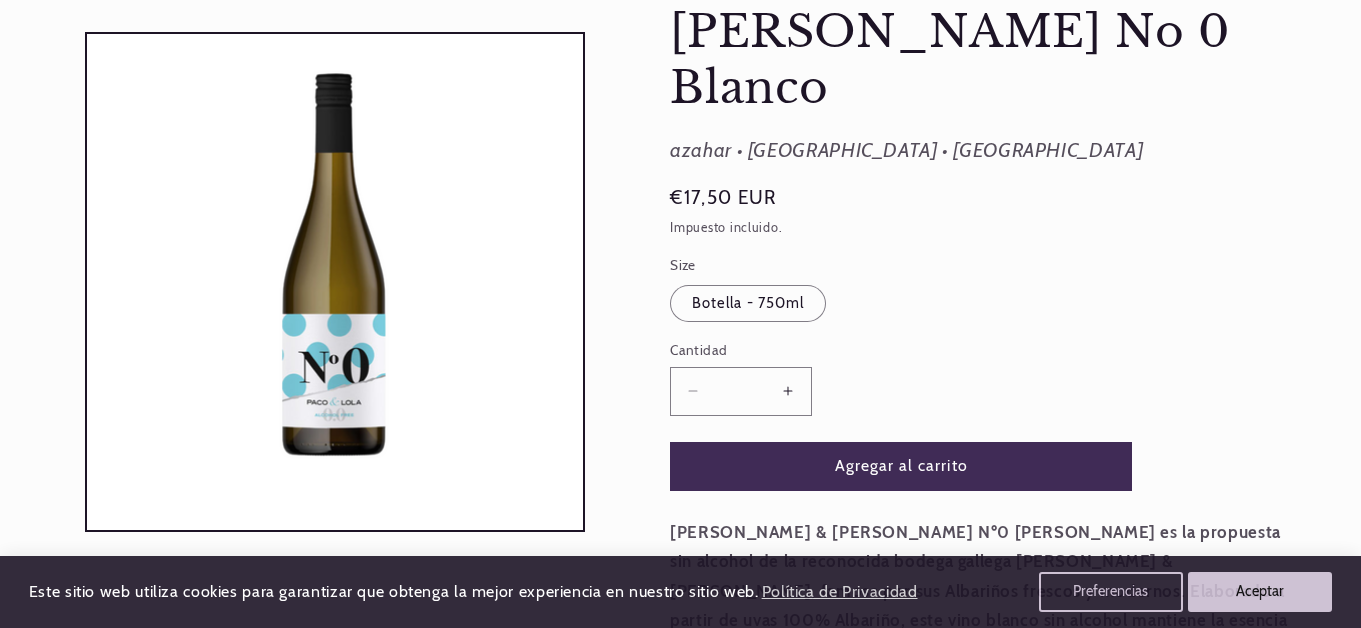 click on "Aumentar cantidad para [PERSON_NAME] &amp; [PERSON_NAME] No 0 Blanco" at bounding box center [788, 391] 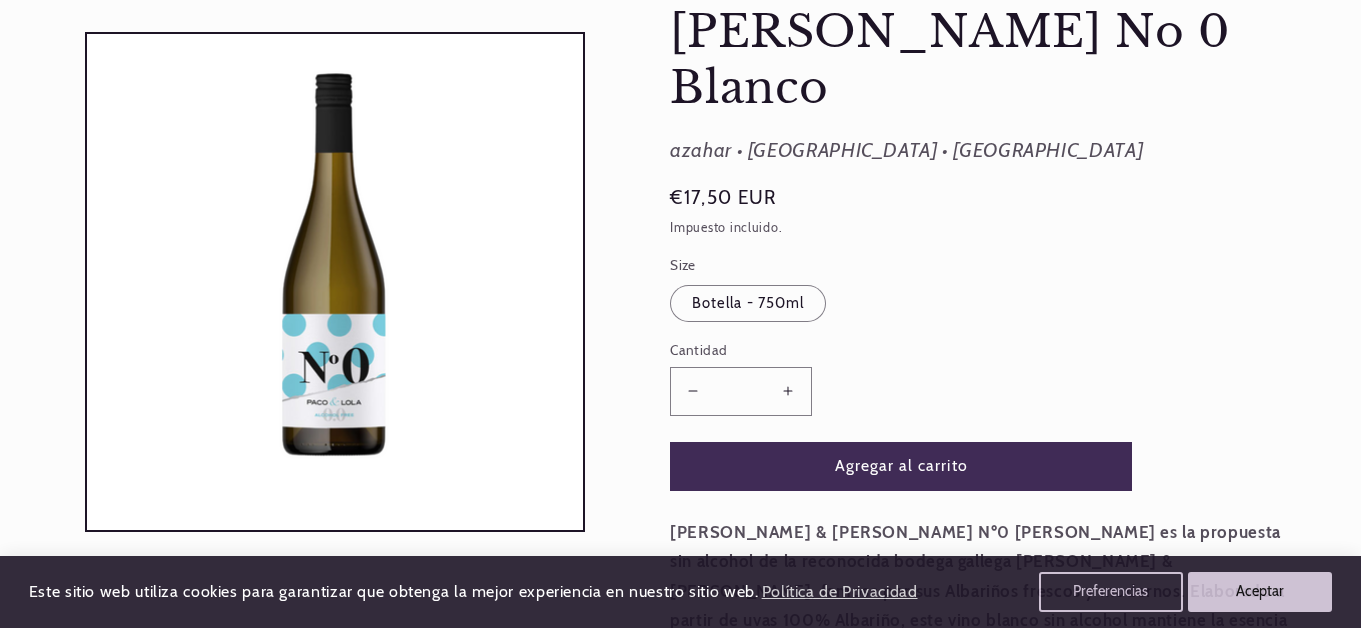 click on "Aumentar cantidad para [PERSON_NAME] &amp; [PERSON_NAME] No 0 Blanco" at bounding box center [788, 391] 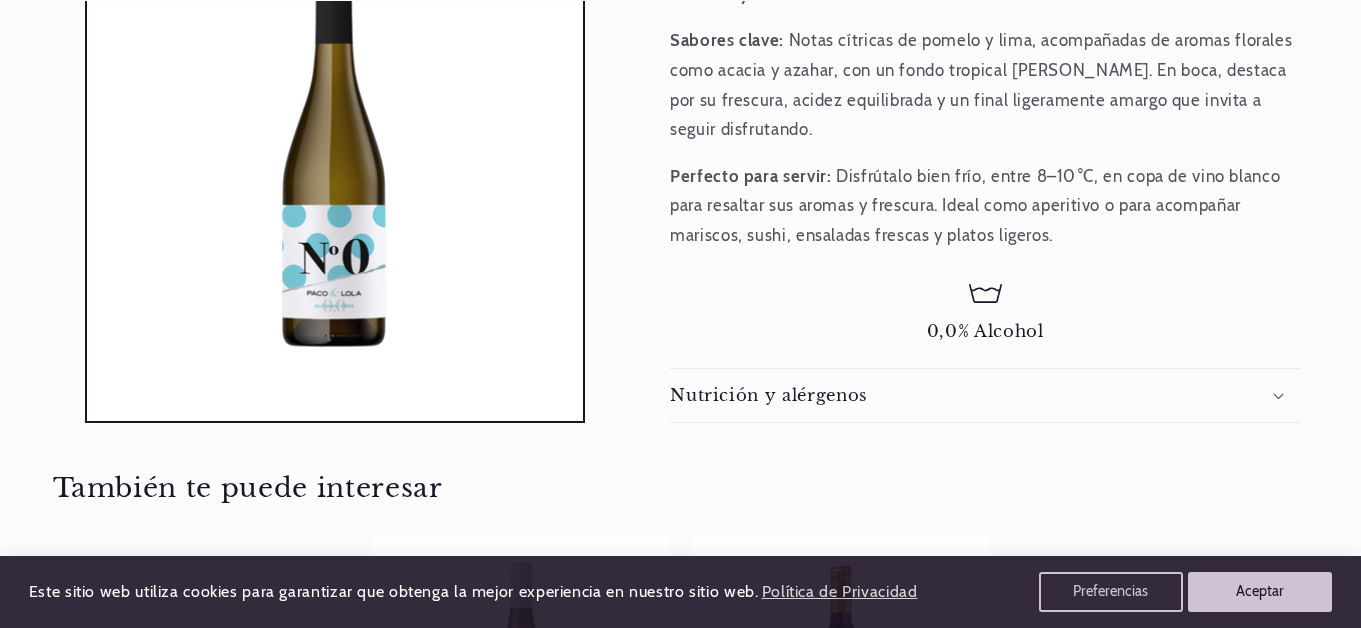 scroll, scrollTop: 966, scrollLeft: 0, axis: vertical 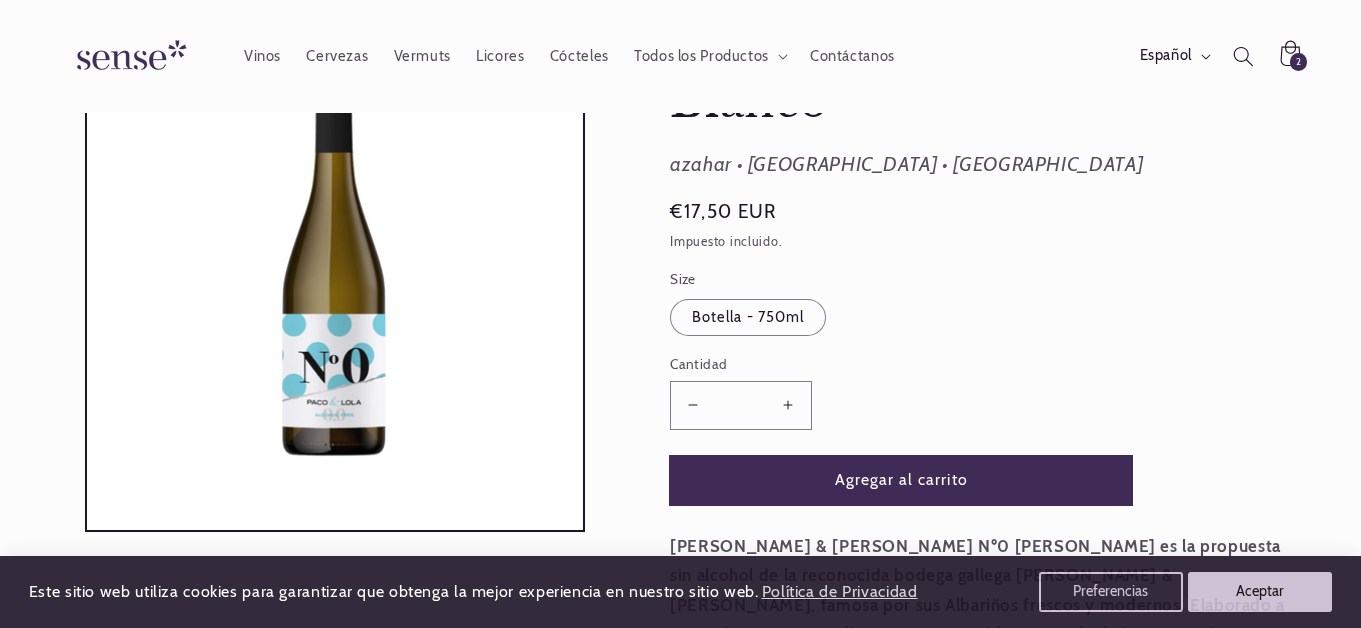 click on "Agregar al carrito" at bounding box center (901, 480) 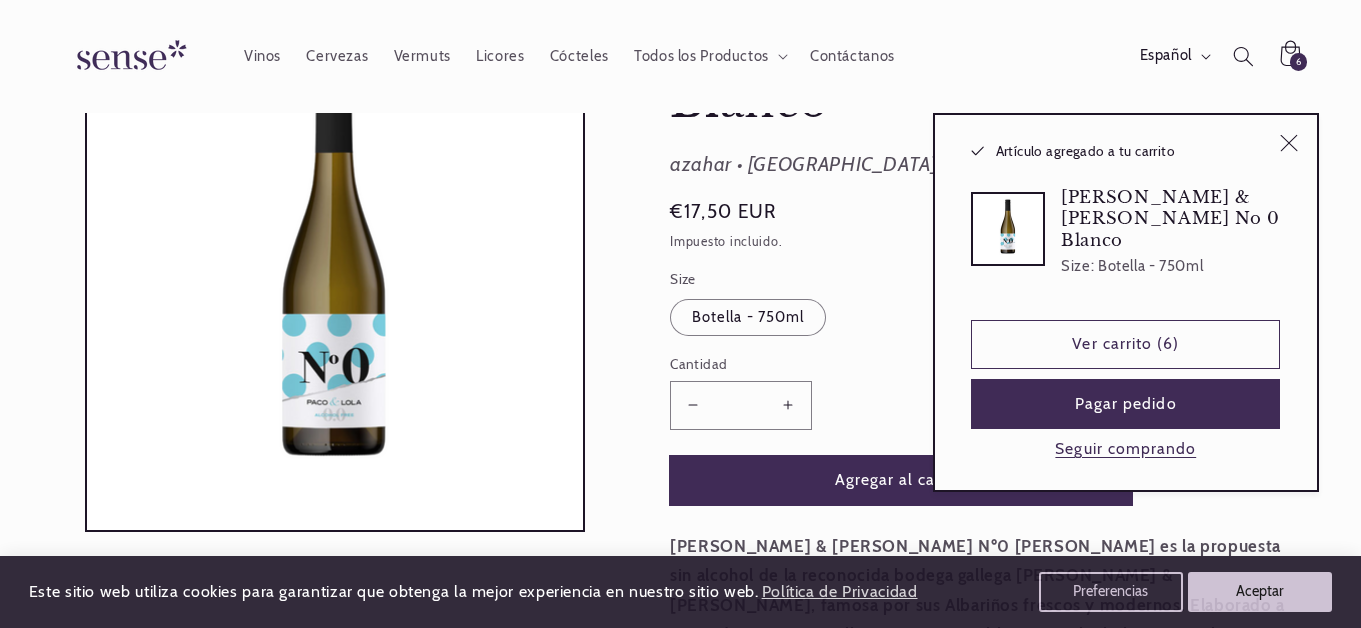 type on "*" 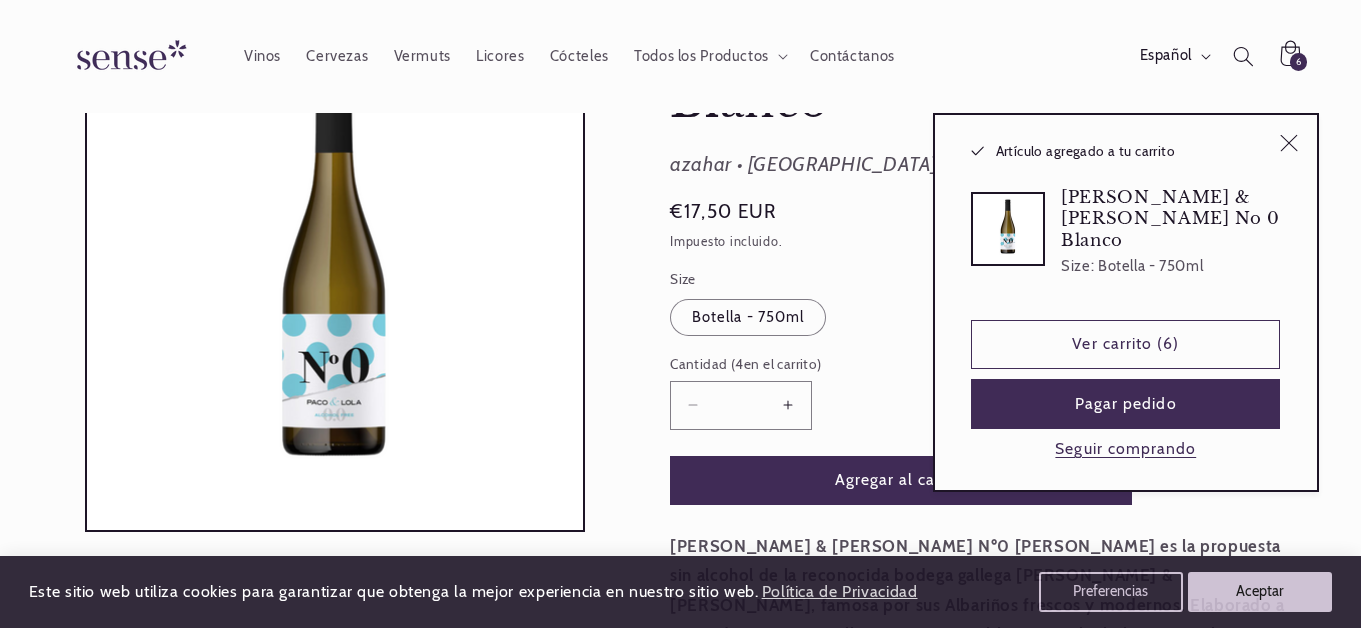 click on "Seguir comprando" at bounding box center (1125, 449) 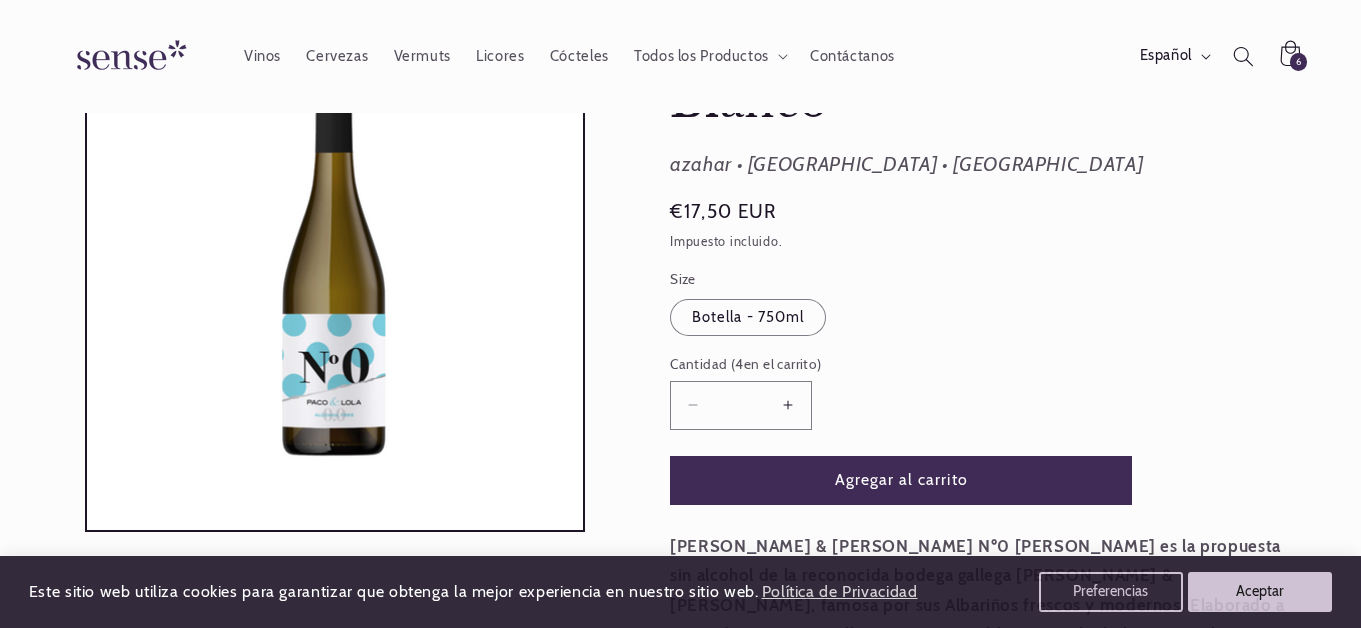 scroll, scrollTop: 0, scrollLeft: 0, axis: both 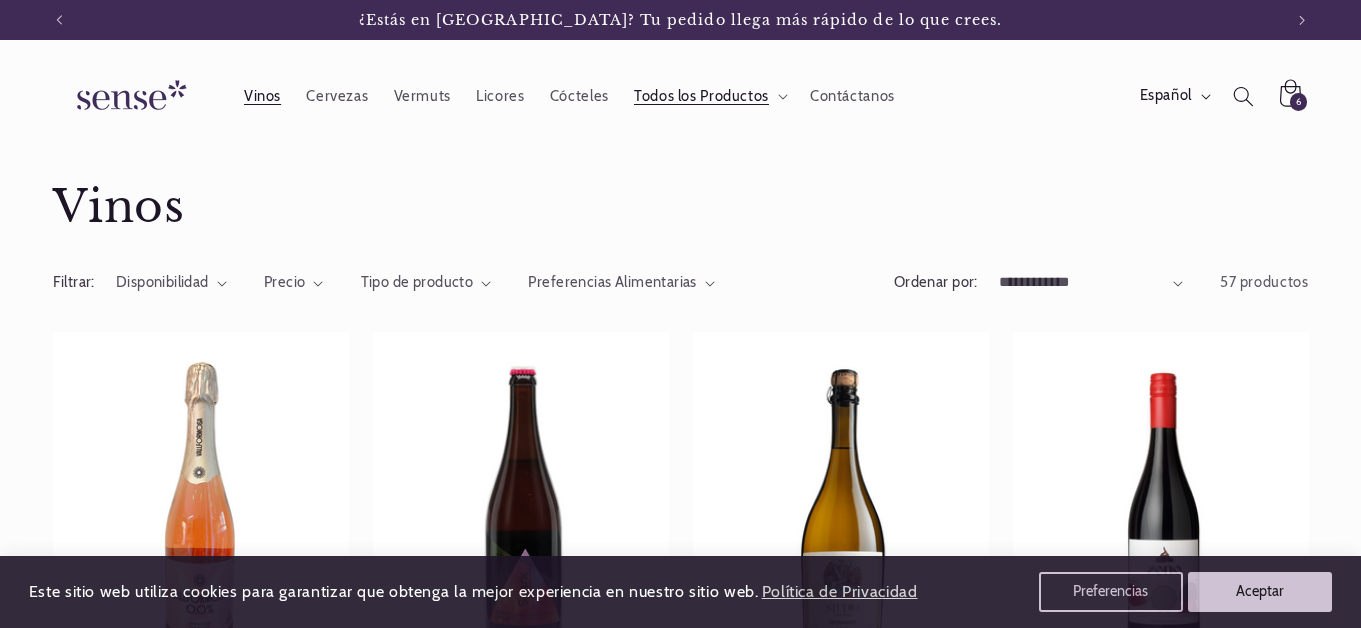 click 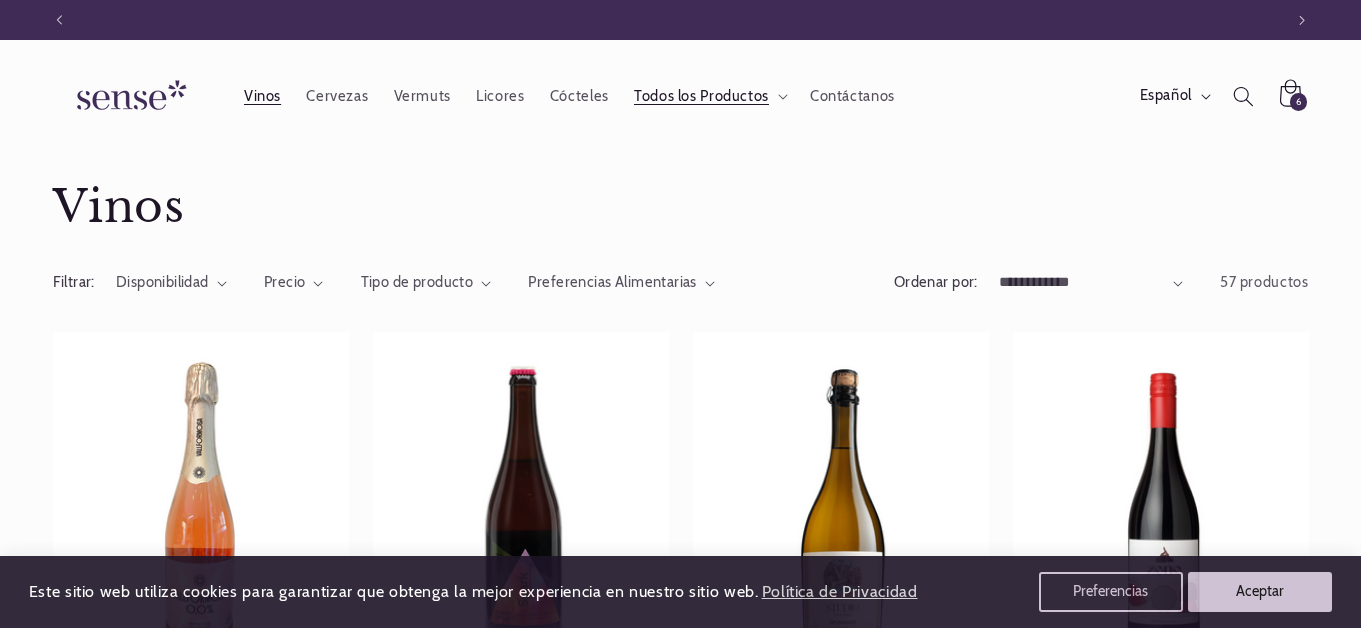 scroll, scrollTop: 0, scrollLeft: 1223, axis: horizontal 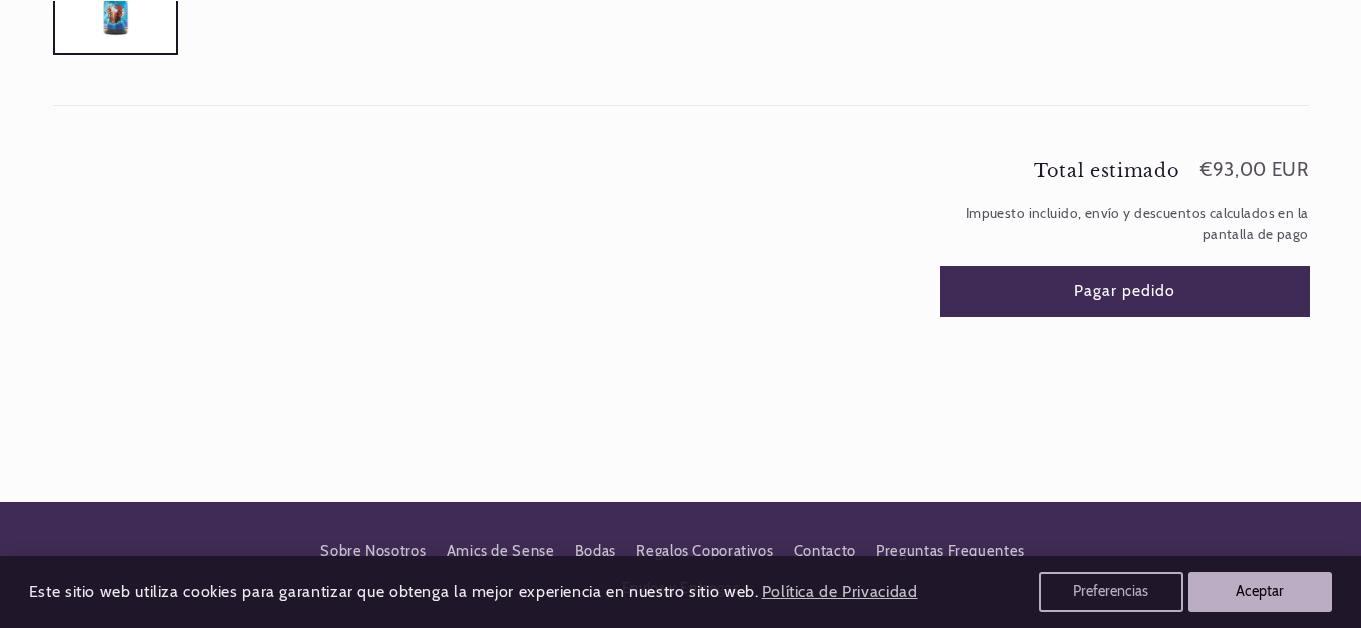 click on "Pagar pedido" at bounding box center [1125, 291] 